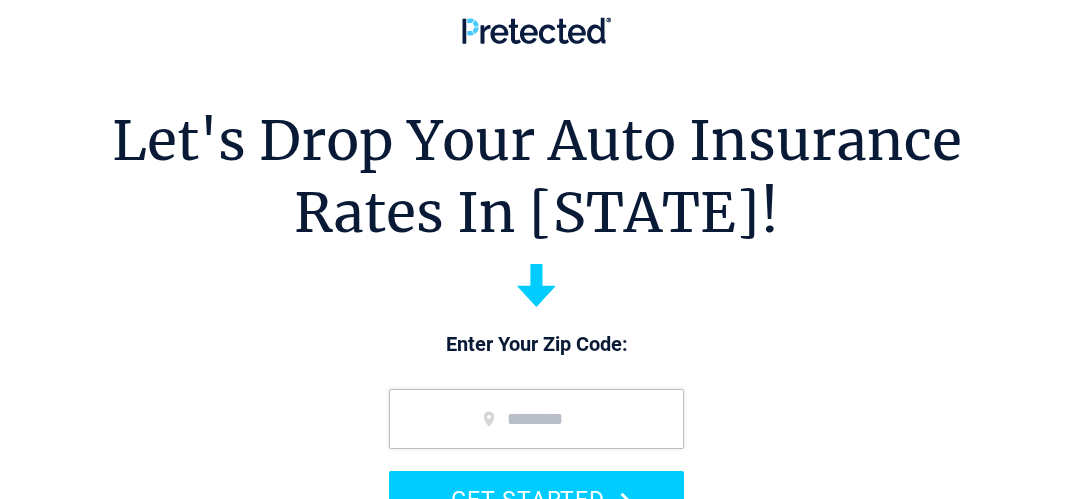 scroll, scrollTop: 0, scrollLeft: 0, axis: both 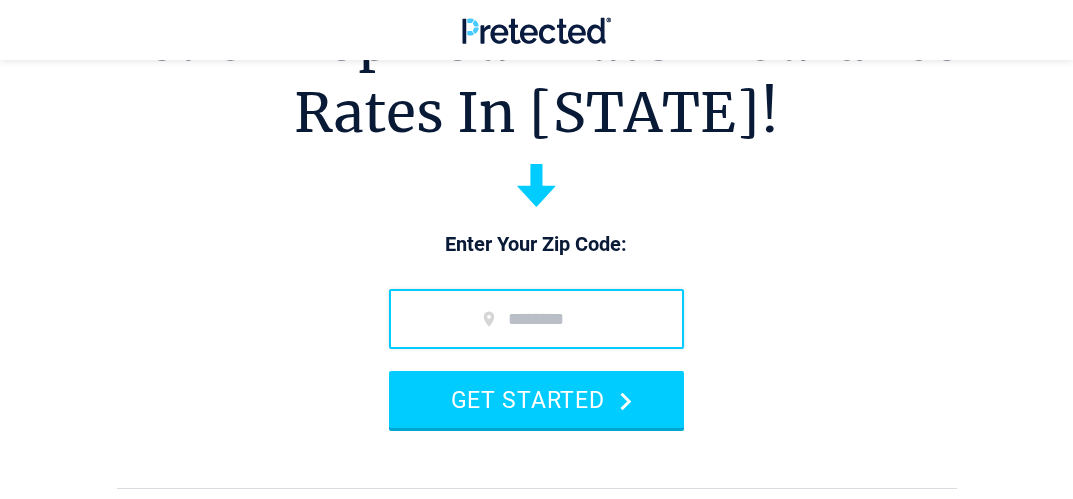 click at bounding box center (536, 319) 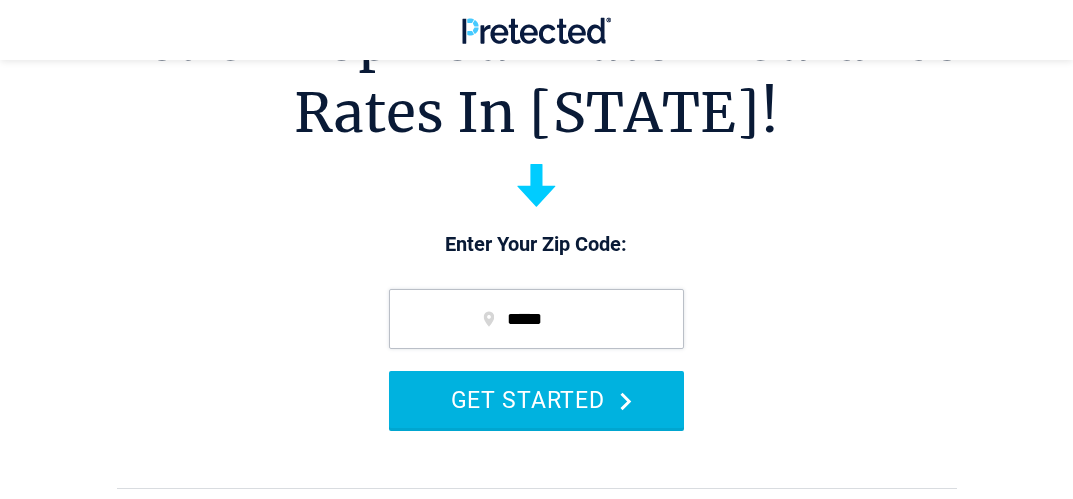 type on "*****" 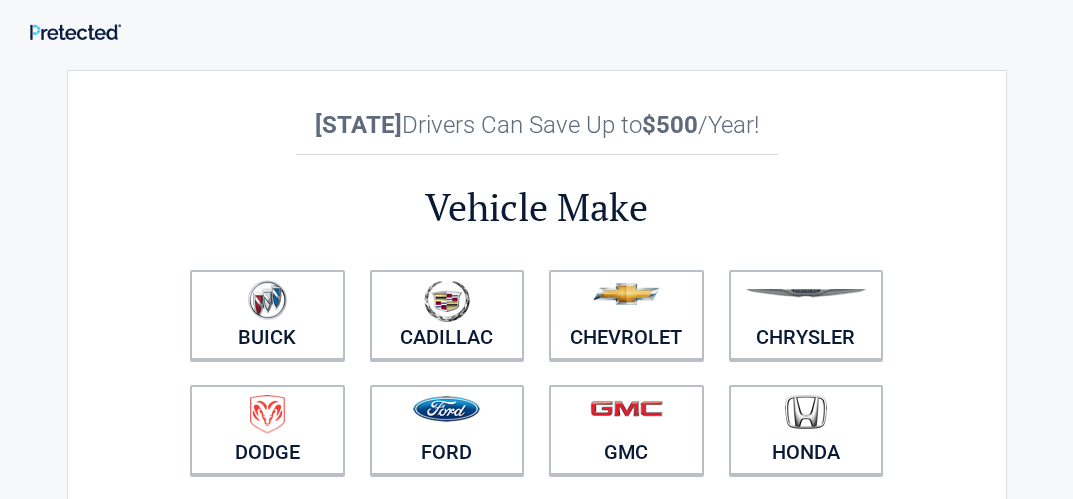 scroll, scrollTop: 0, scrollLeft: 0, axis: both 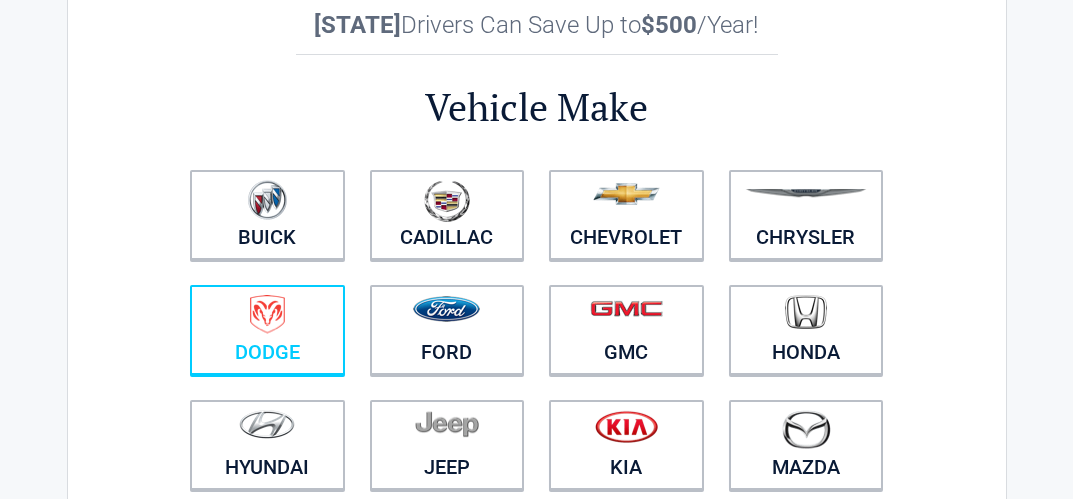click at bounding box center (267, 314) 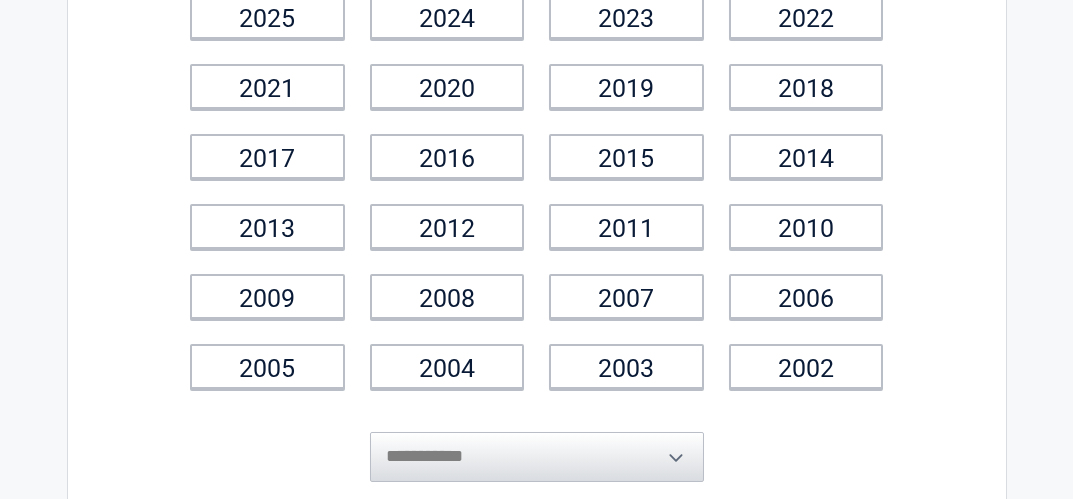 scroll, scrollTop: 400, scrollLeft: 0, axis: vertical 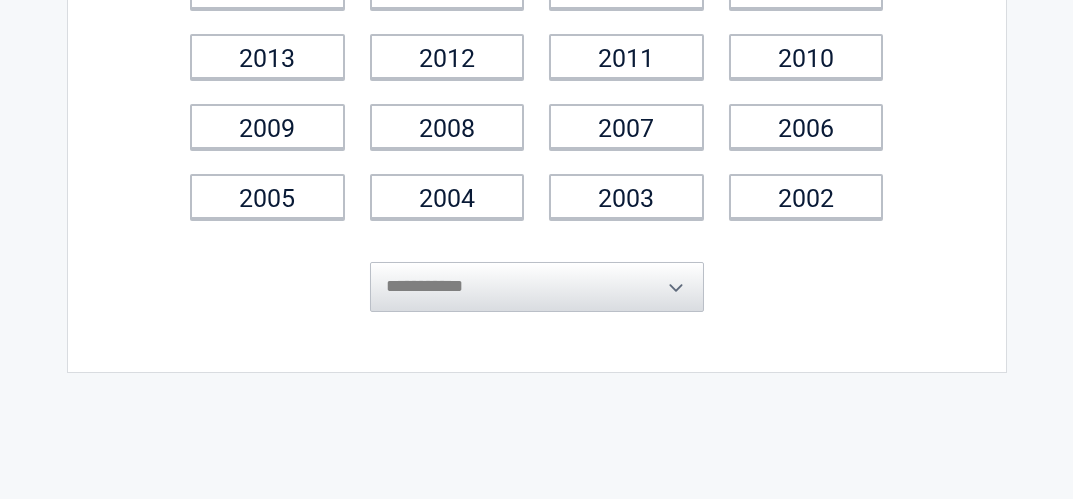 click on "**********" at bounding box center (537, 272) 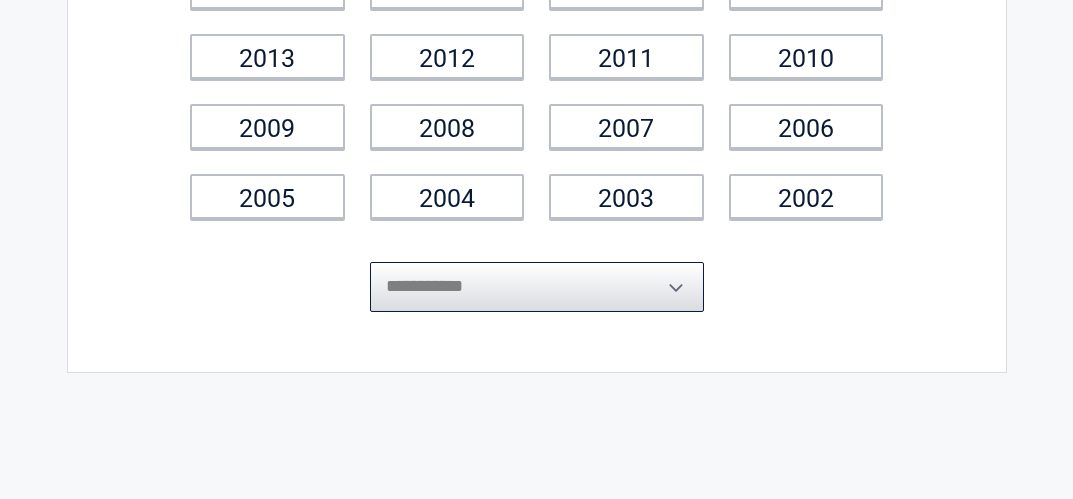click on "**********" at bounding box center (537, 287) 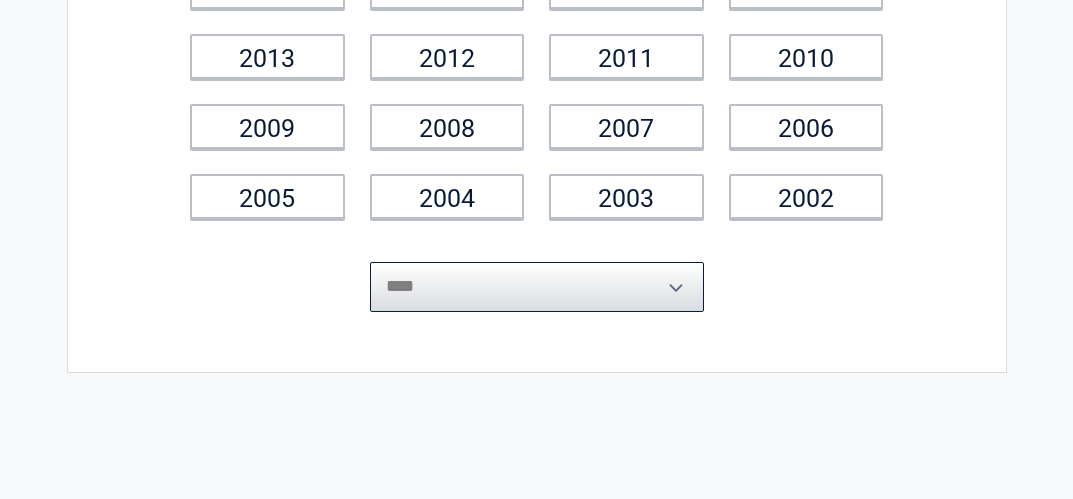 click on "**********" at bounding box center [537, 287] 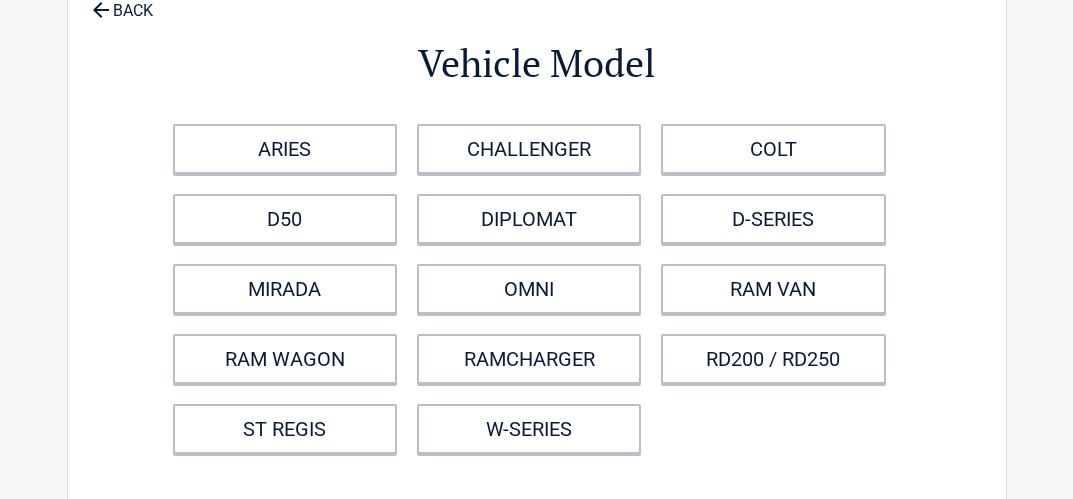 scroll, scrollTop: 300, scrollLeft: 0, axis: vertical 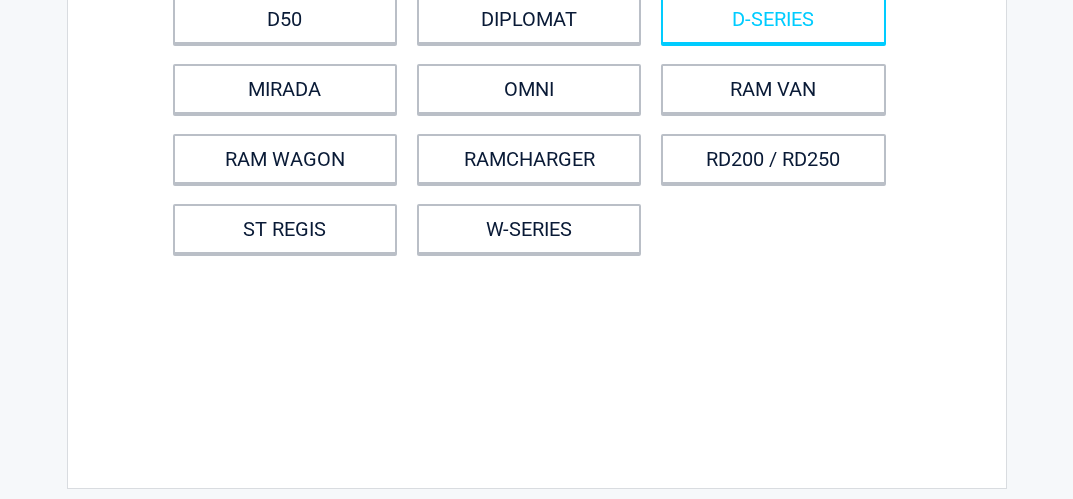 click on "D-SERIES" at bounding box center [773, 19] 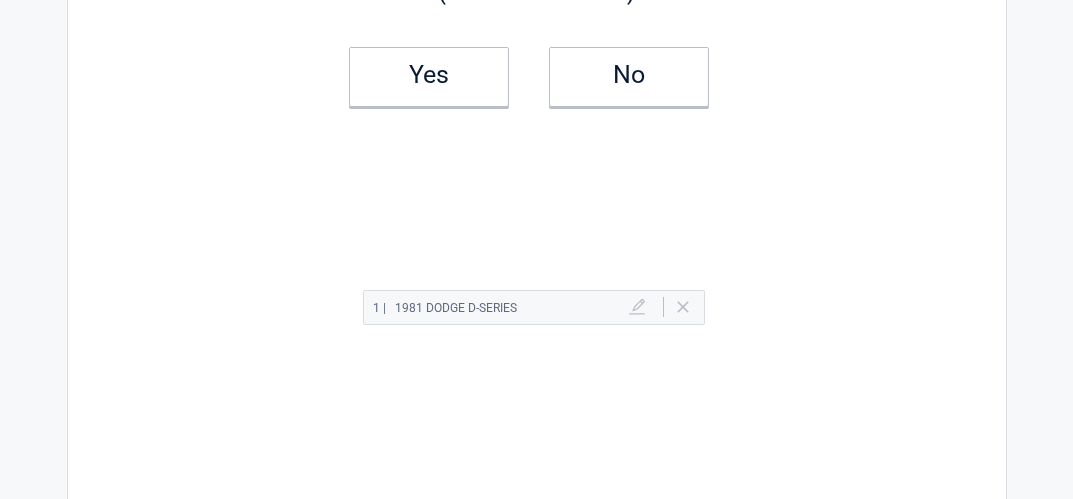 scroll, scrollTop: 0, scrollLeft: 0, axis: both 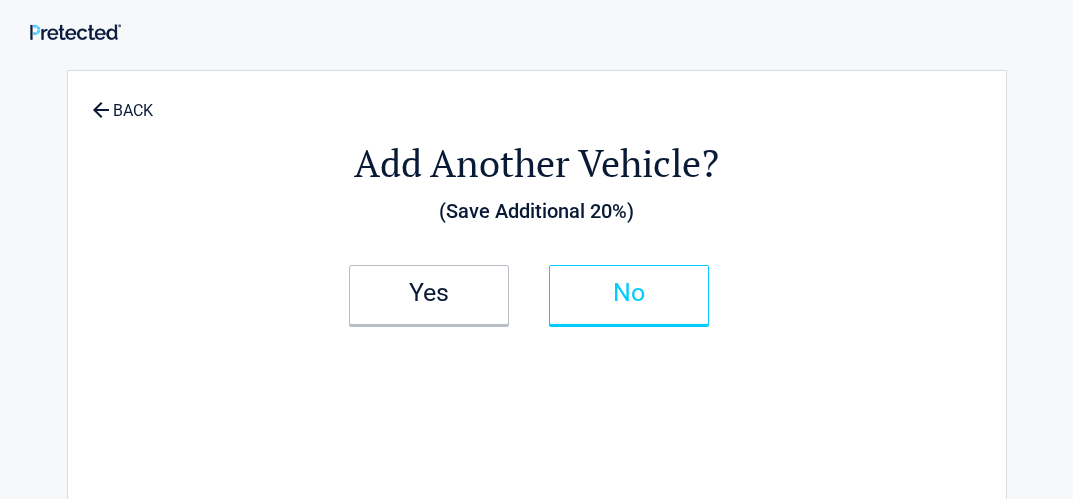 click on "No" at bounding box center [629, 293] 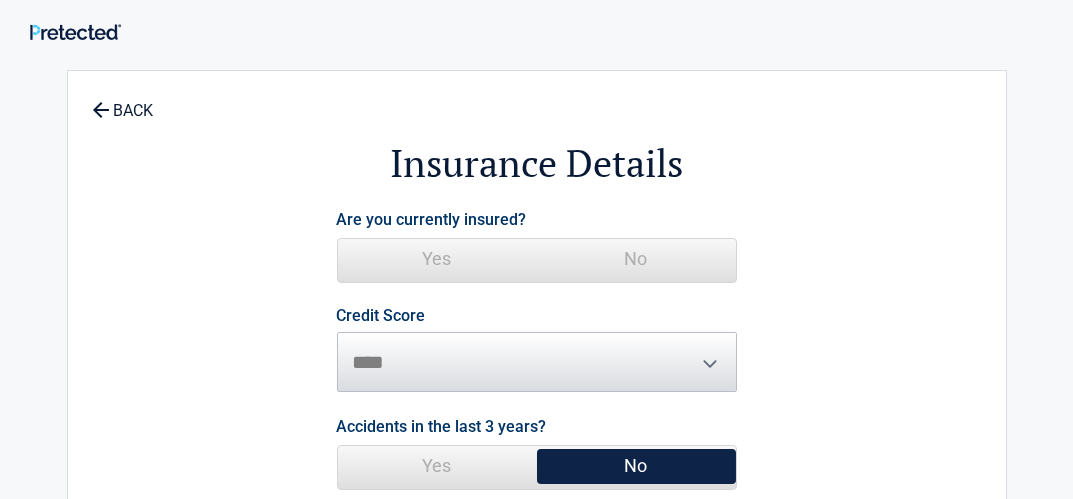 click on "No" at bounding box center (636, 259) 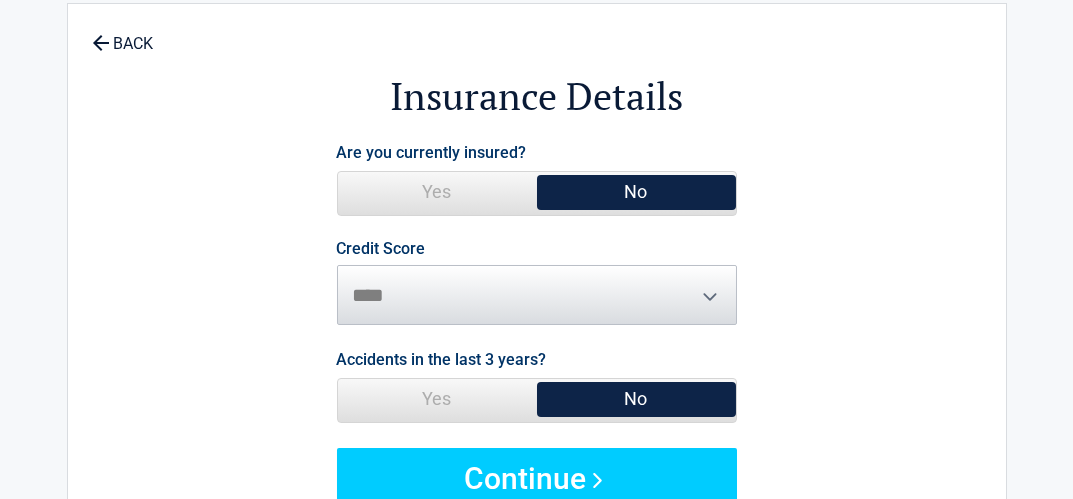 scroll, scrollTop: 100, scrollLeft: 0, axis: vertical 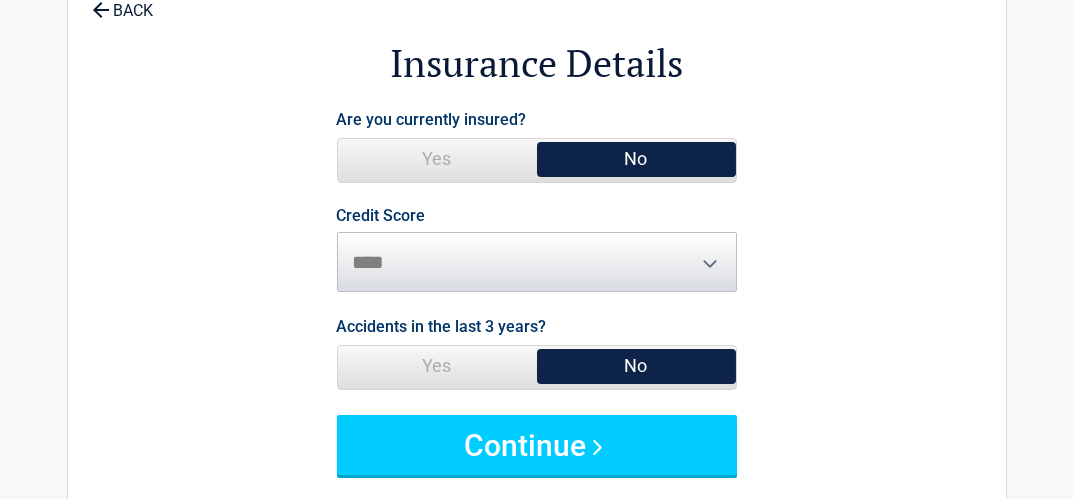 click on "Credit Score
*********
****
*******
****" at bounding box center [537, 250] 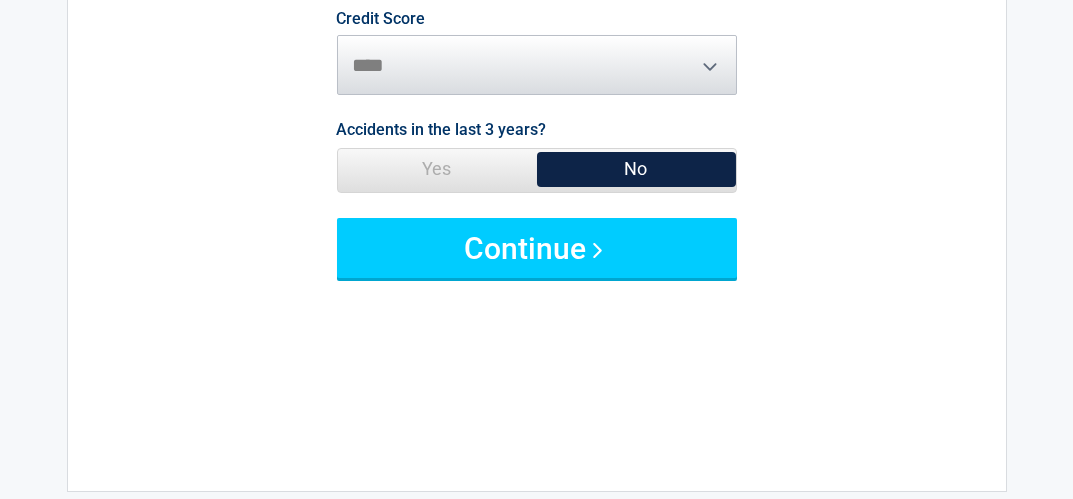 scroll, scrollTop: 300, scrollLeft: 0, axis: vertical 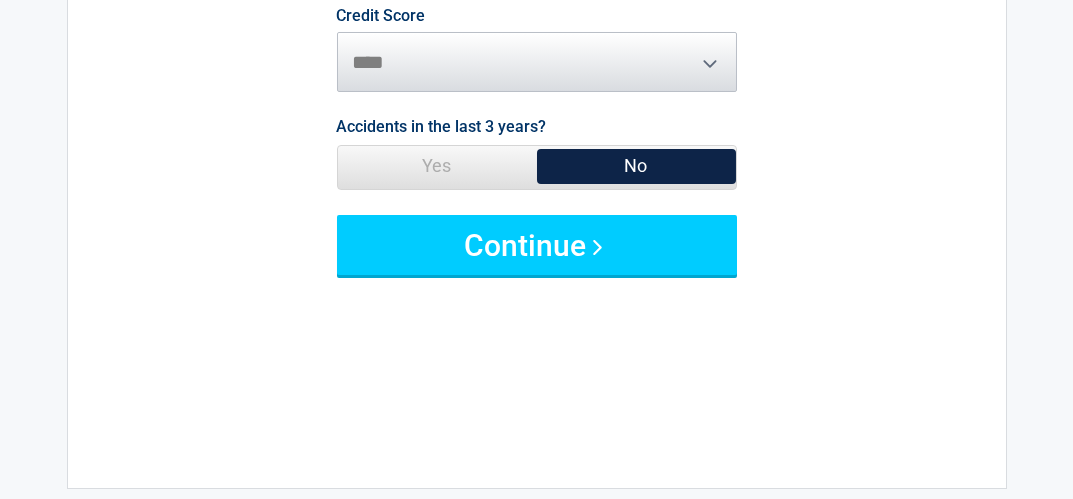 click on "No" at bounding box center [636, 166] 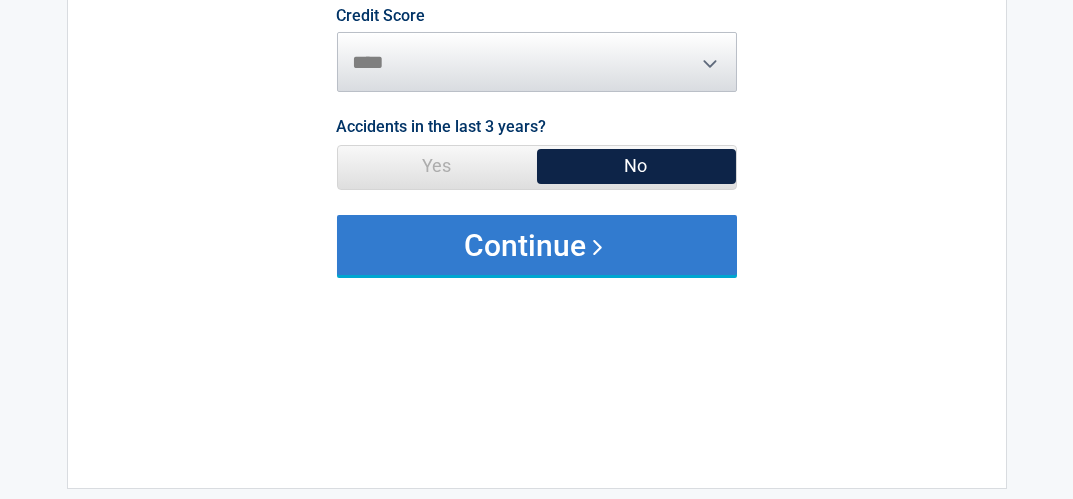 click on "Continue" at bounding box center [537, 245] 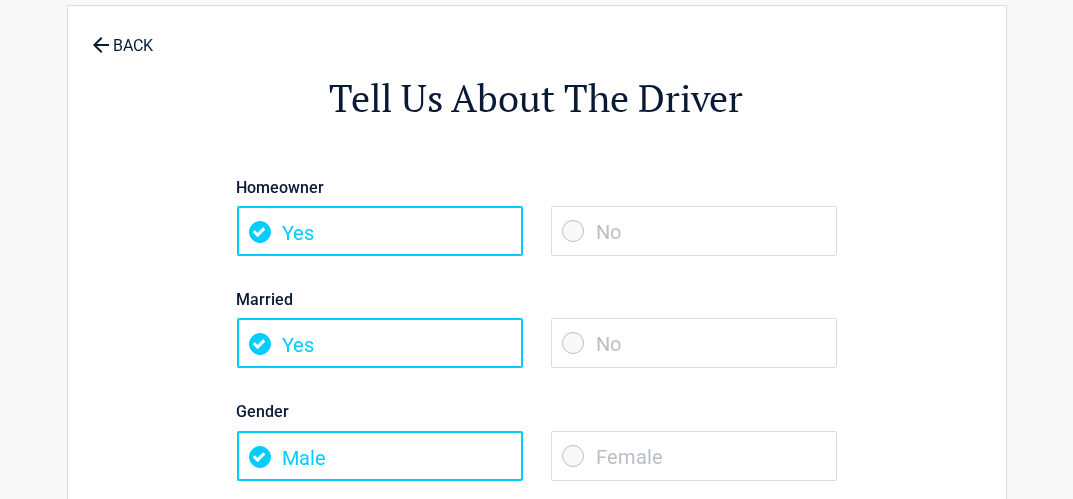 scroll, scrollTop: 100, scrollLeft: 0, axis: vertical 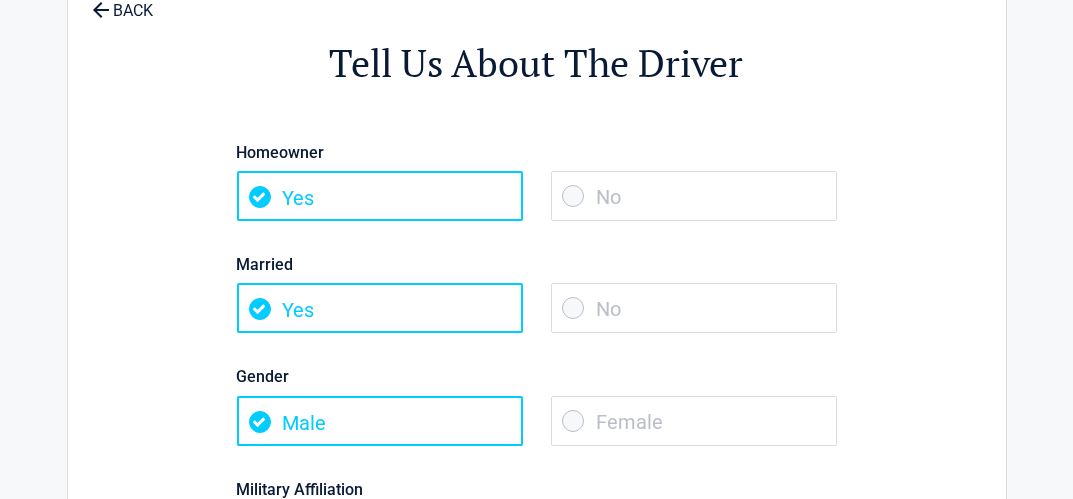 click on "No" at bounding box center [694, 196] 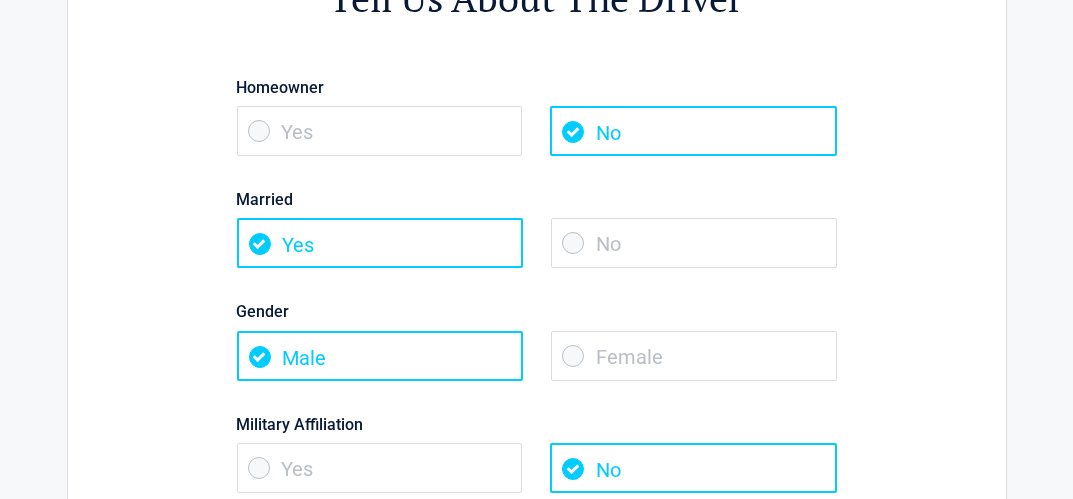 scroll, scrollTop: 200, scrollLeft: 0, axis: vertical 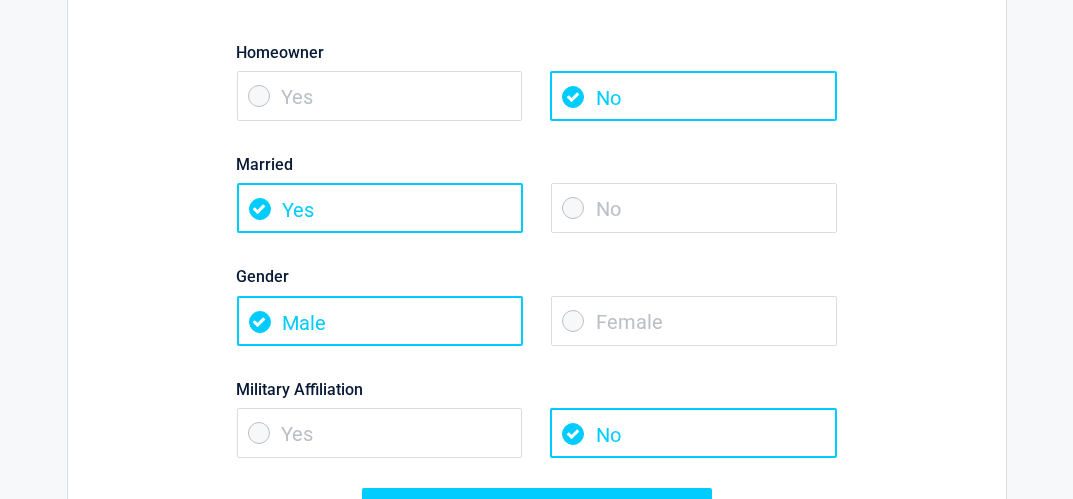 click on "No" at bounding box center [694, 208] 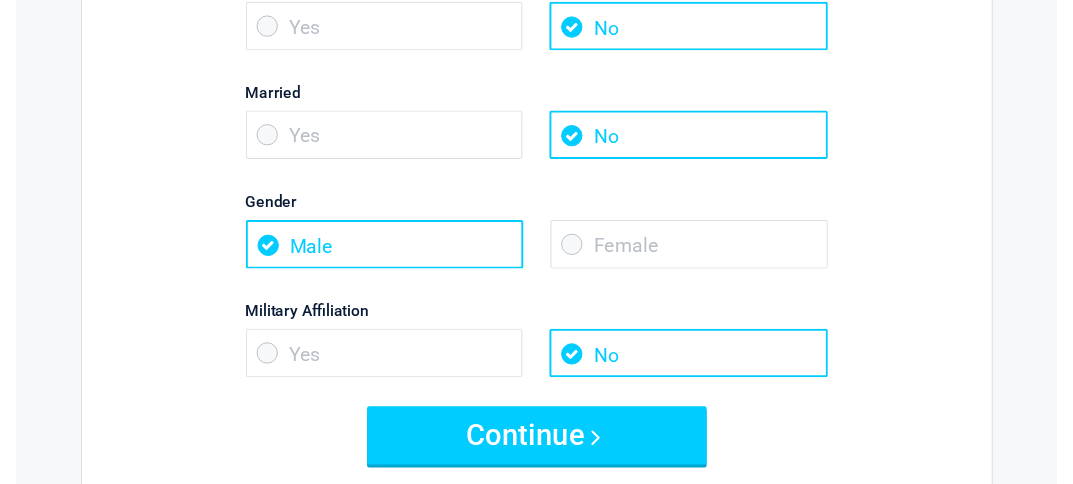 scroll, scrollTop: 400, scrollLeft: 0, axis: vertical 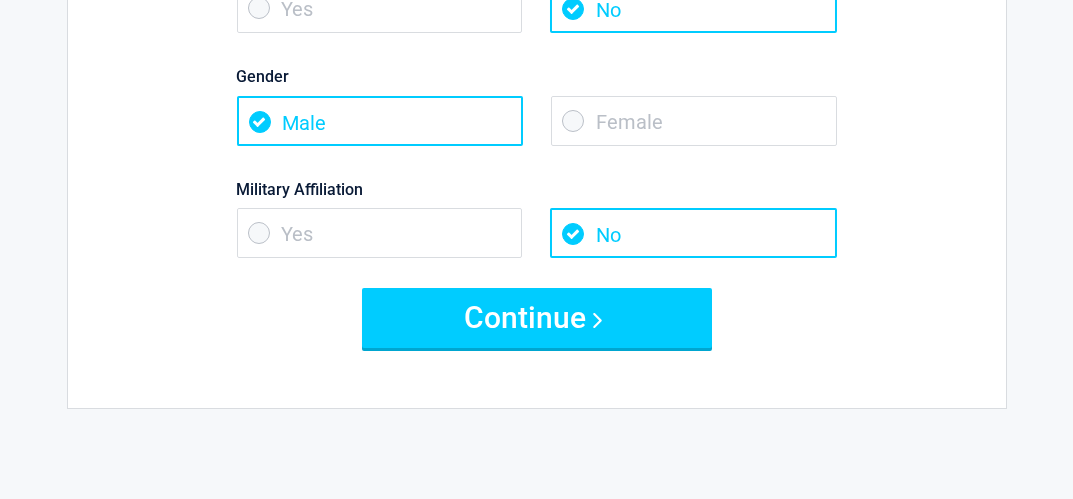 click on "Female" at bounding box center [694, 121] 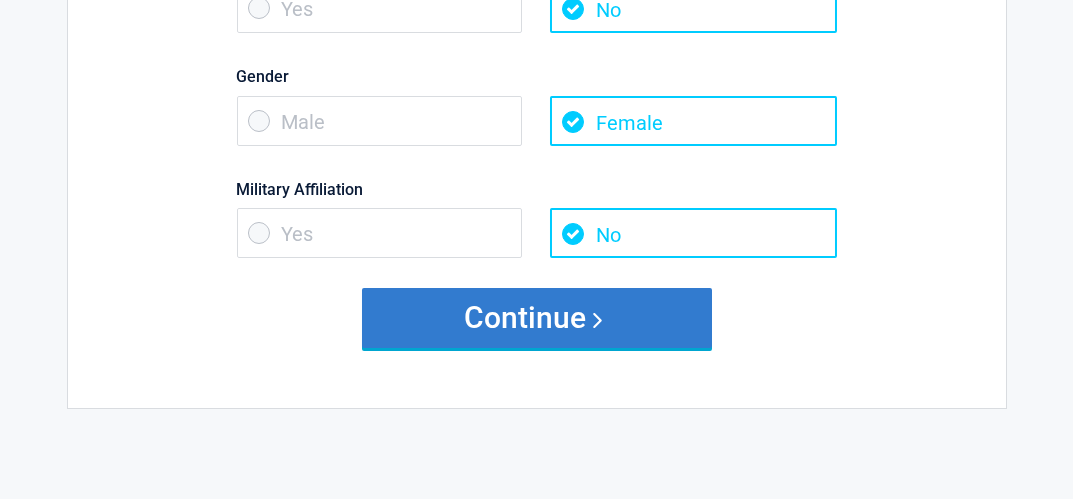 click on "Continue" at bounding box center [537, 318] 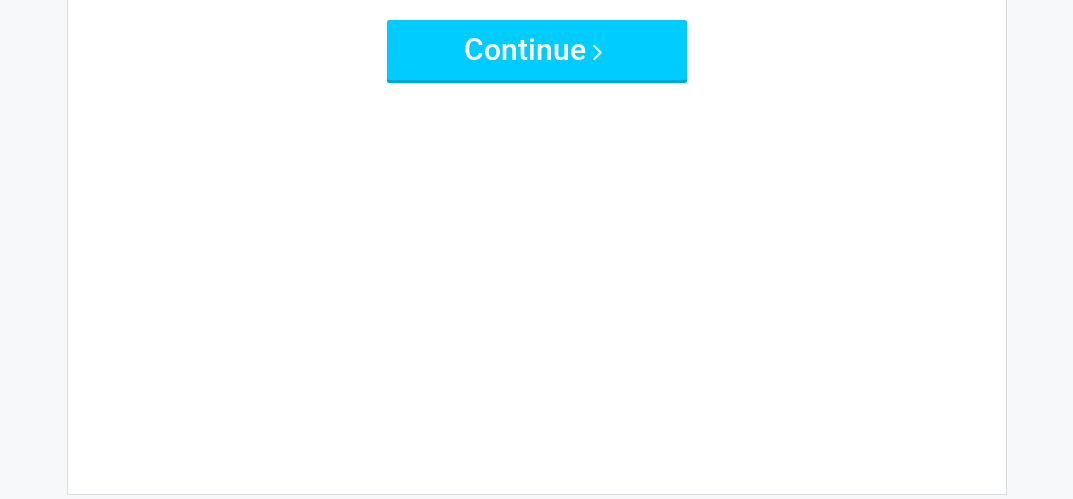 scroll, scrollTop: 0, scrollLeft: 0, axis: both 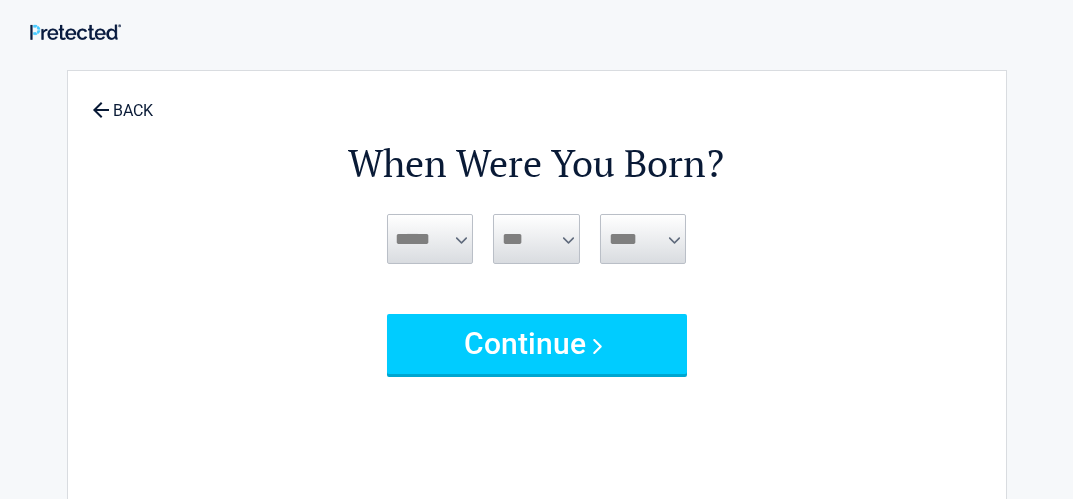 click on "*****
***
***
***
***
***
***
***
***
***
***
***
***" at bounding box center [430, 239] 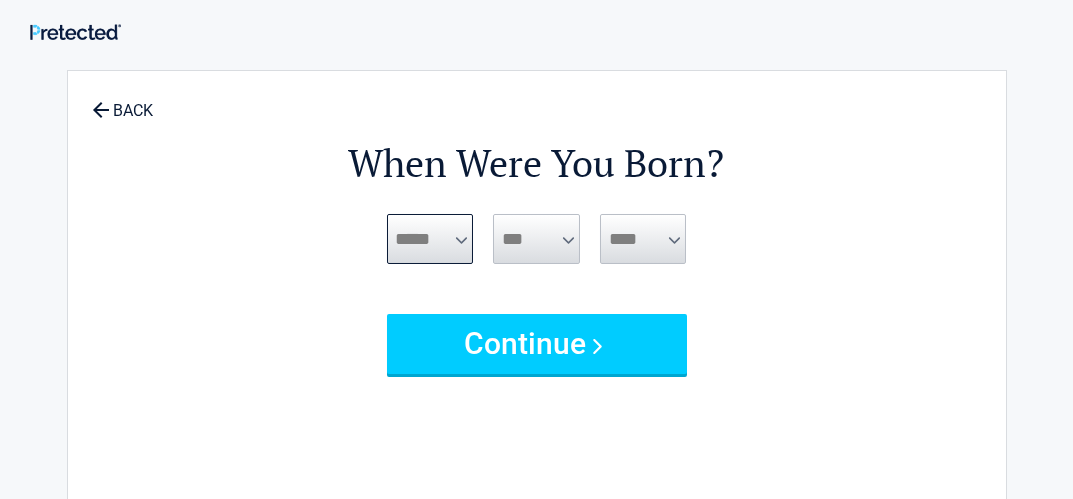 click on "*****
***
***
***
***
***
***
***
***
***
***
***
***" at bounding box center (430, 239) 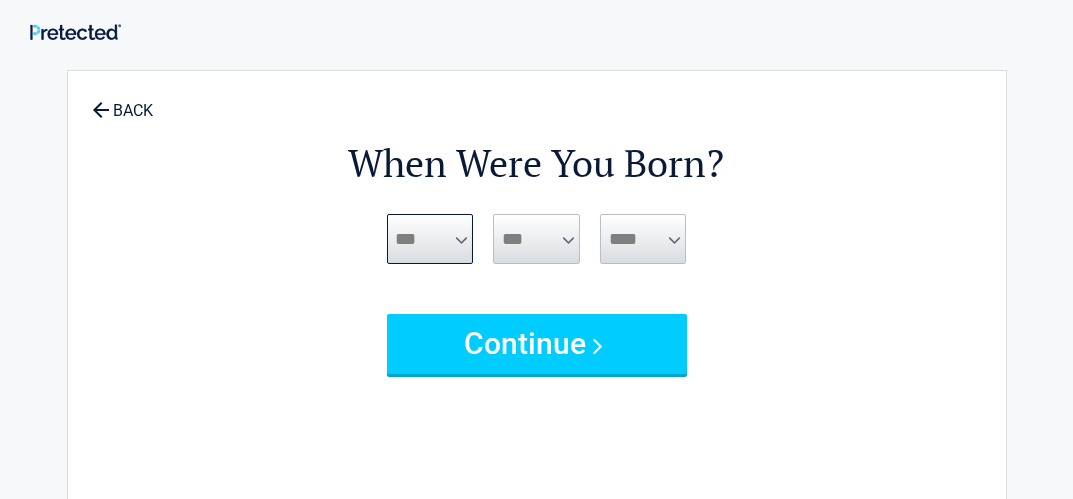 click on "*****
***
***
***
***
***
***
***
***
***
***
***
***" at bounding box center [430, 239] 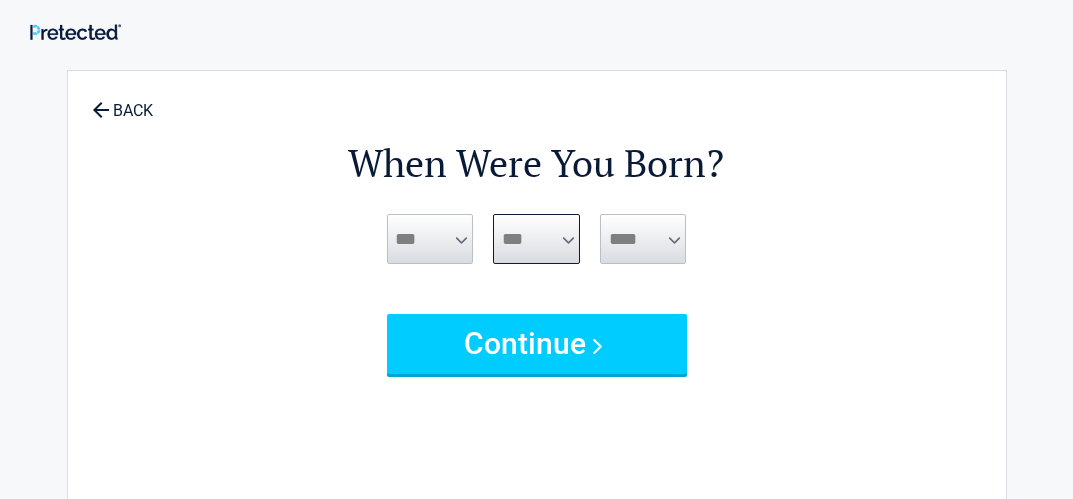 click on "*** * * * * * * * * * ** ** ** ** ** ** ** ** ** ** ** ** ** ** ** ** ** ** ** ** **" at bounding box center (536, 239) 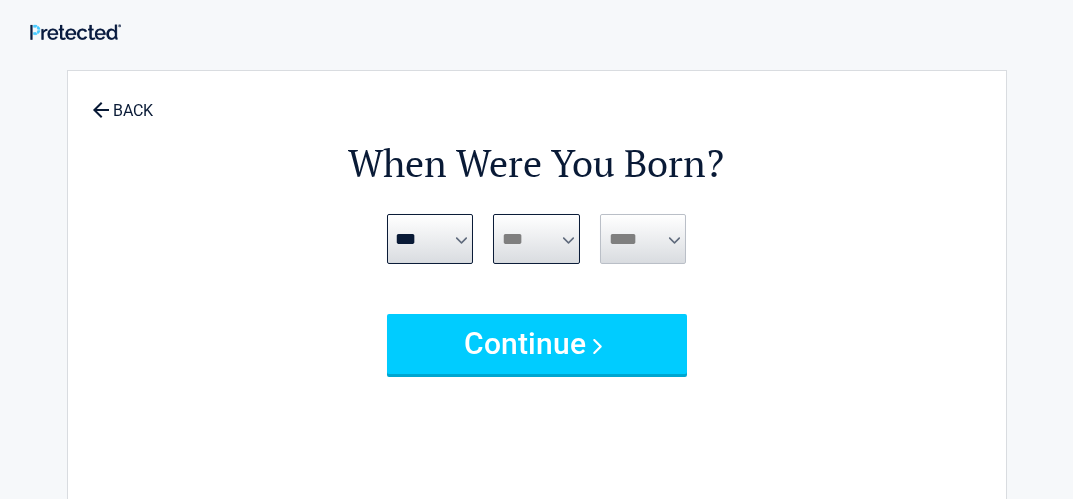 select on "**" 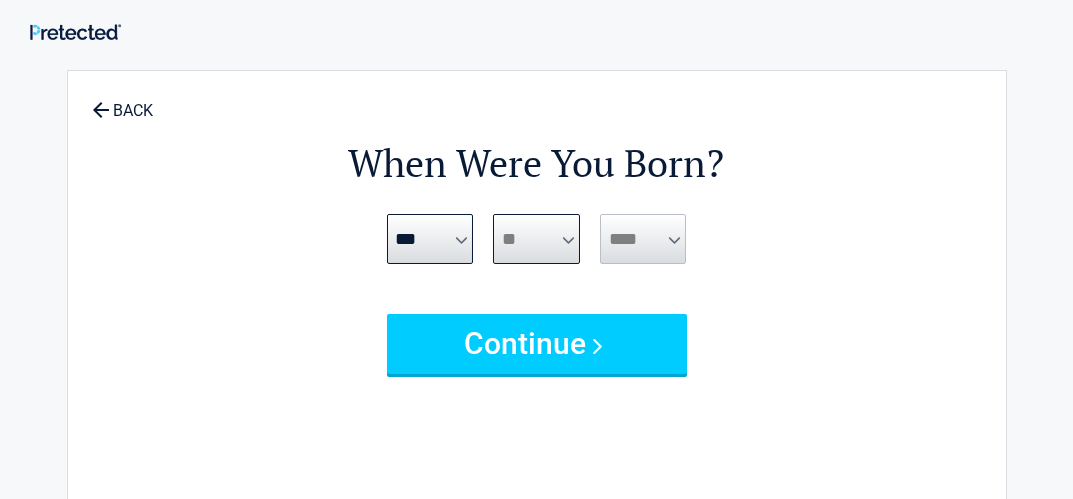 click on "*** * * * * * * * * * ** ** ** ** ** ** ** ** ** ** ** ** ** ** ** ** ** ** ** ** **" at bounding box center [536, 239] 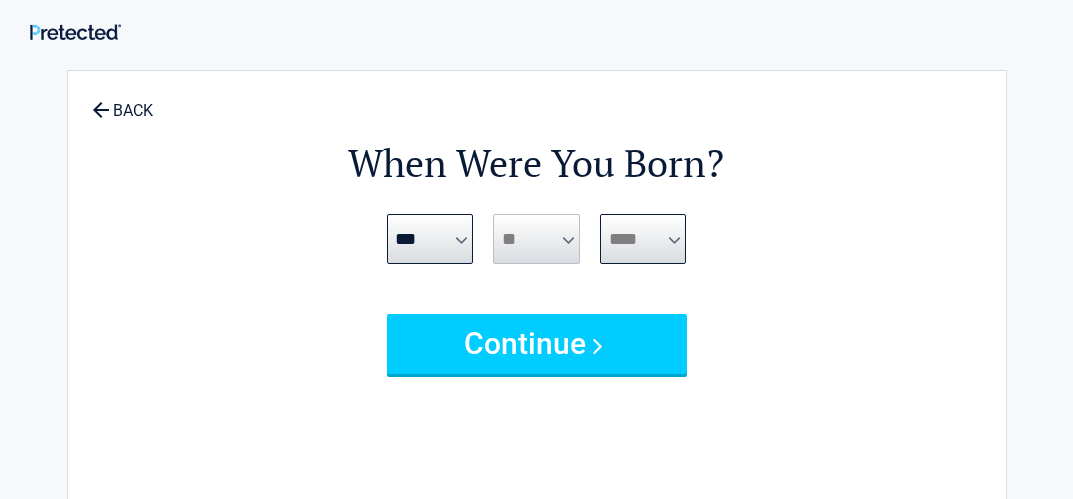 click on "****
****
****
****
****
****
****
****
****
****
****
****
****
****
****
****
****
****
****
****
****
****
****
****
****
****
****
****
****
****
****
****
****
****
****
****
****
****
****
****
****
****
****
****
****
****
****
****
****
****
****
****
****
****
****
****
****
****
****
****
****
****
****
****" at bounding box center [643, 239] 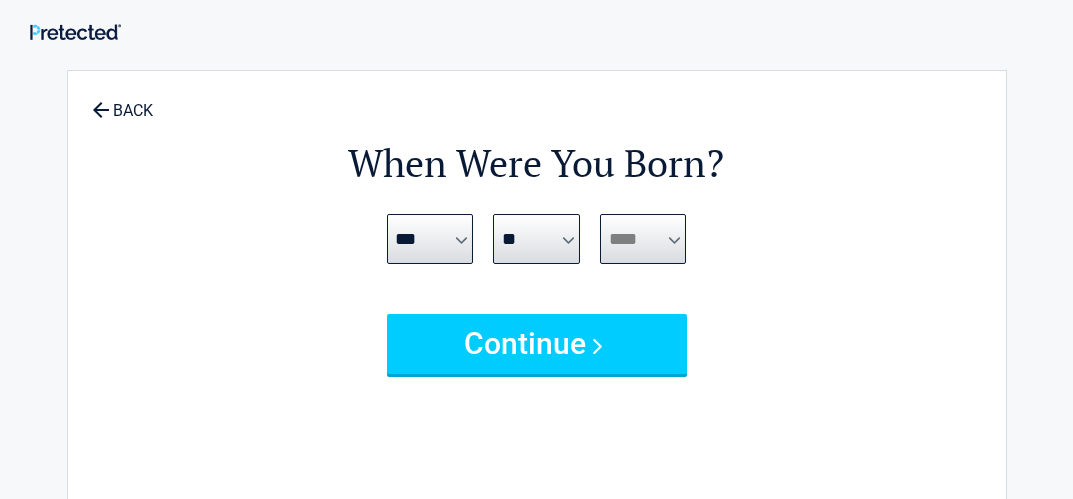 select on "****" 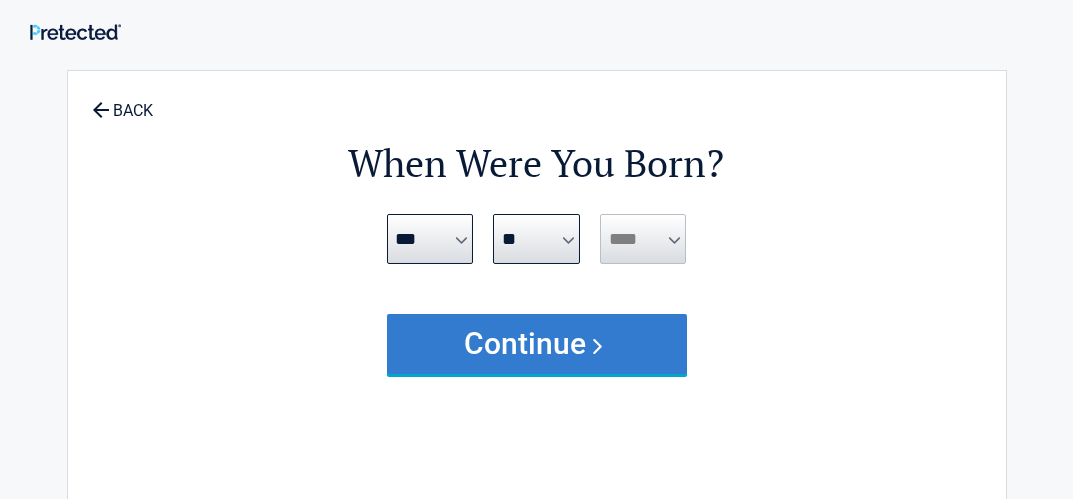 click on "Continue" at bounding box center (537, 344) 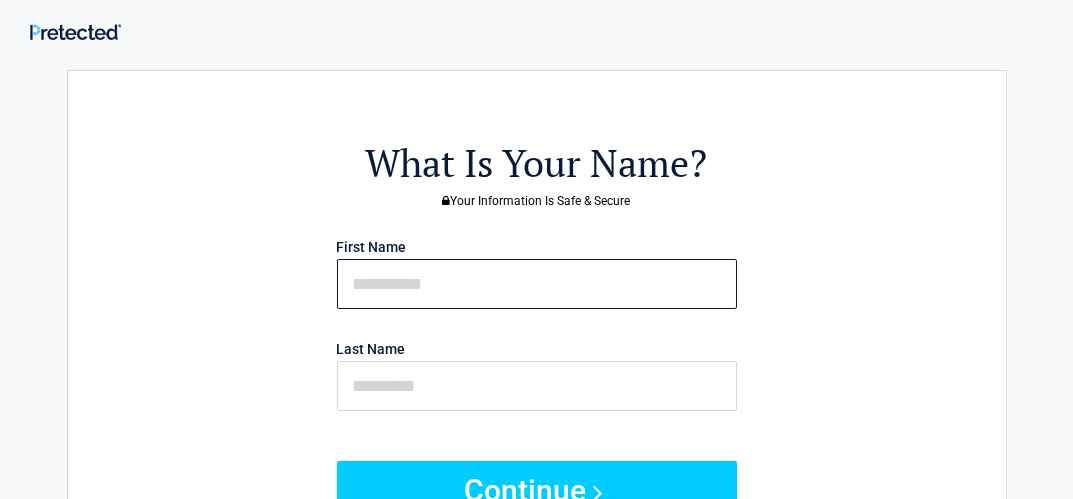 drag, startPoint x: 444, startPoint y: 285, endPoint x: 492, endPoint y: 284, distance: 48.010414 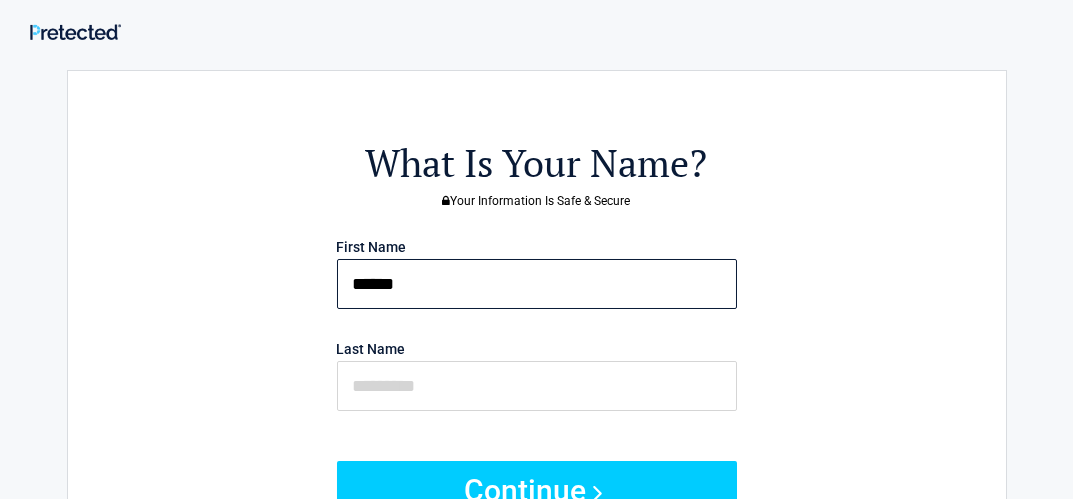 type on "******" 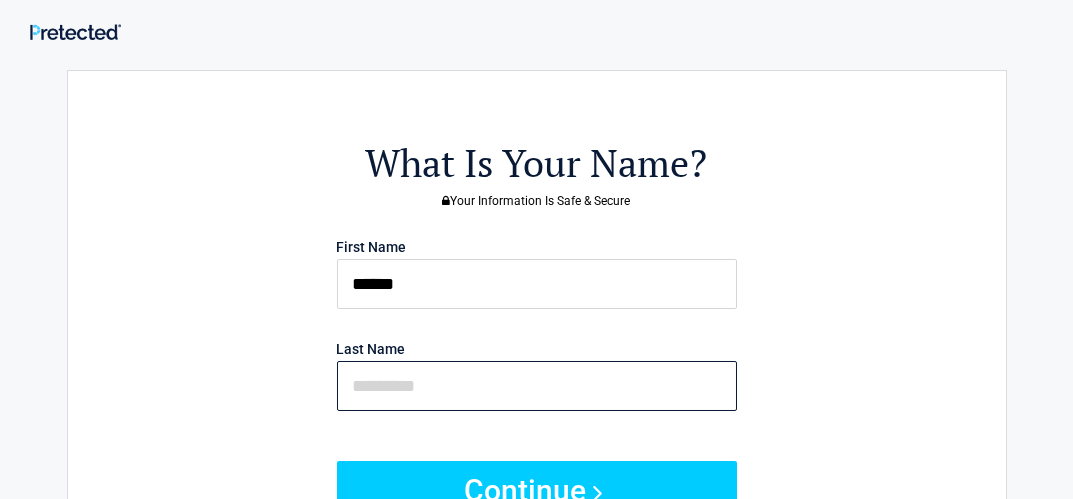 click at bounding box center [537, 386] 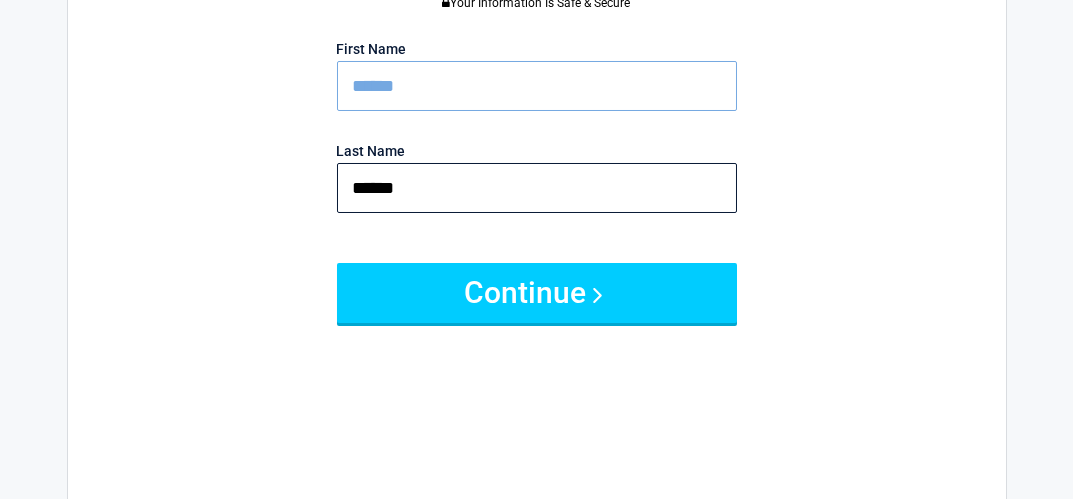 scroll, scrollTop: 200, scrollLeft: 0, axis: vertical 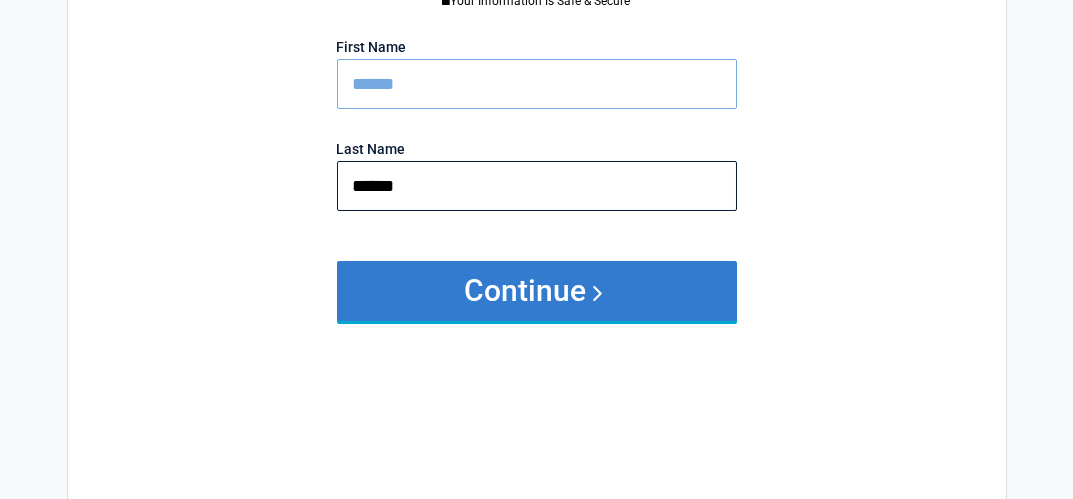 type on "******" 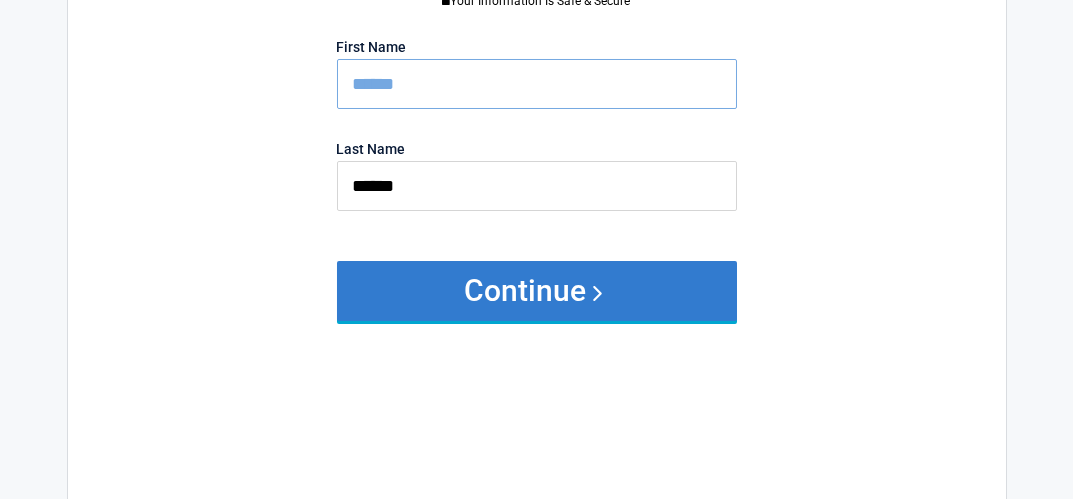 click on "Continue" at bounding box center (537, 291) 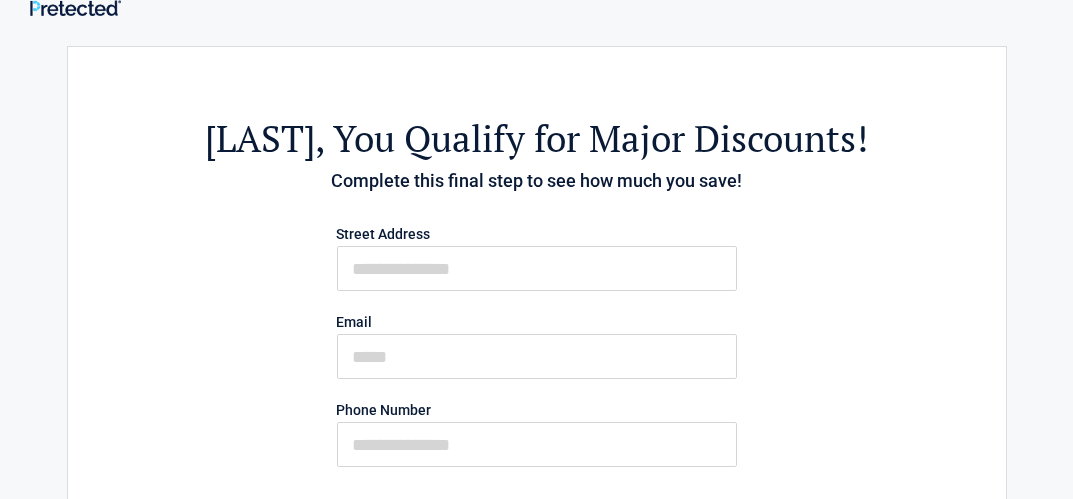 scroll, scrollTop: 0, scrollLeft: 0, axis: both 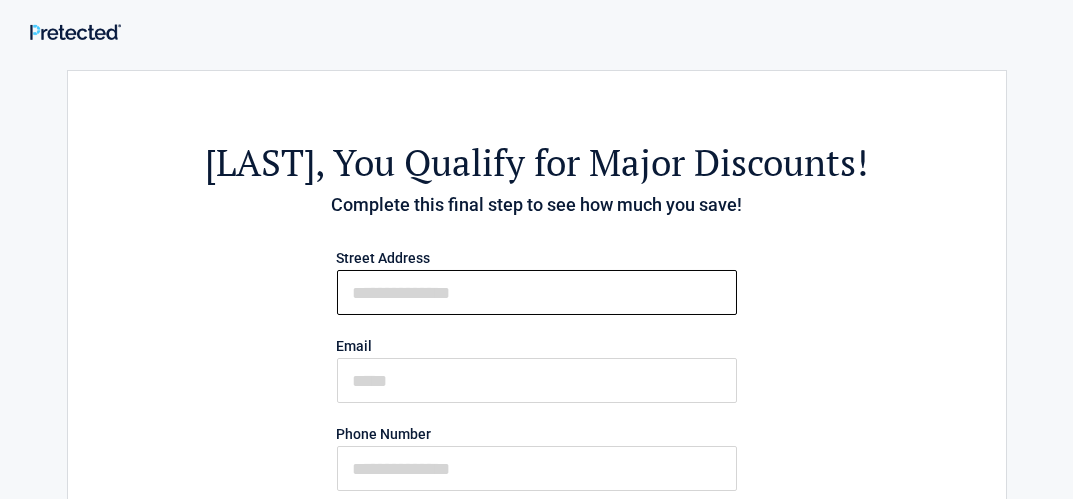 click on "First Name" at bounding box center (537, 292) 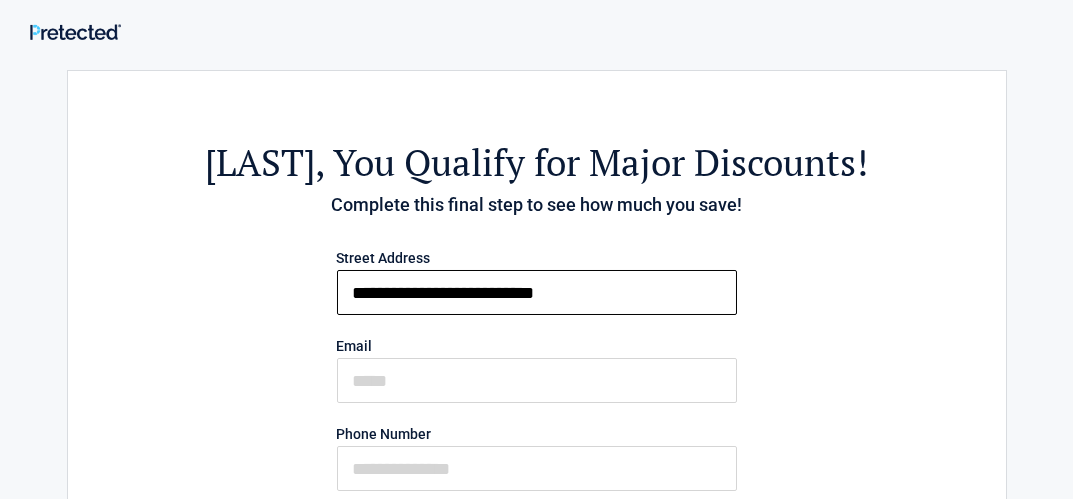 type on "**********" 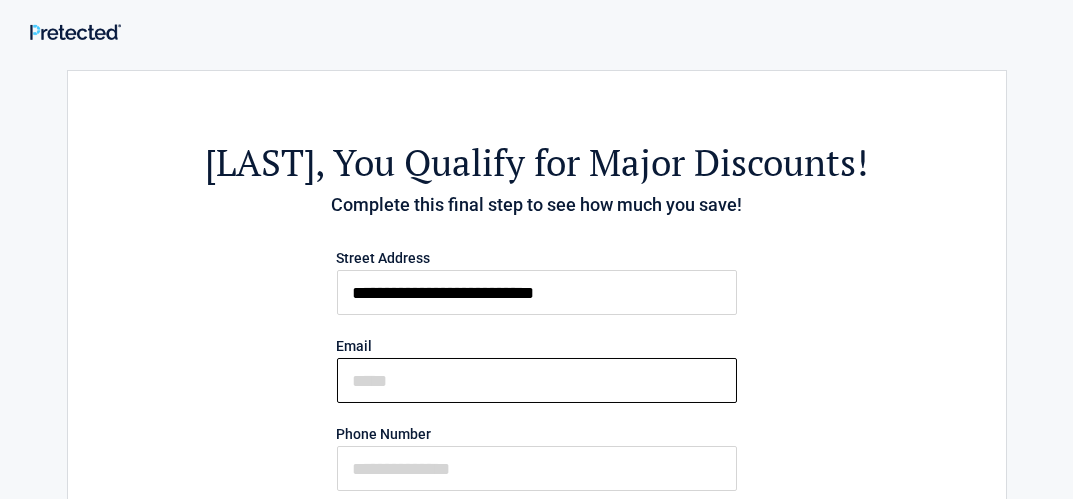 click on "Email" at bounding box center [537, 380] 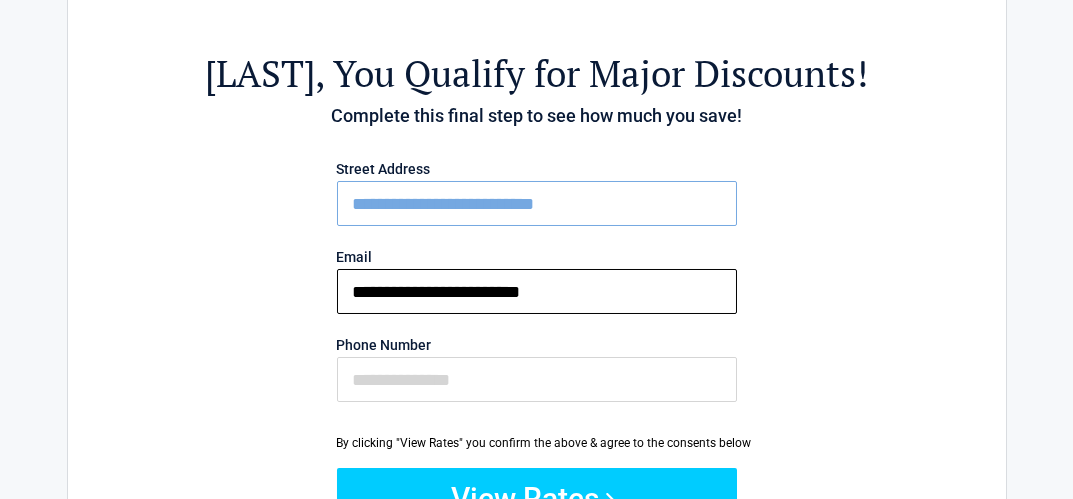 scroll, scrollTop: 200, scrollLeft: 0, axis: vertical 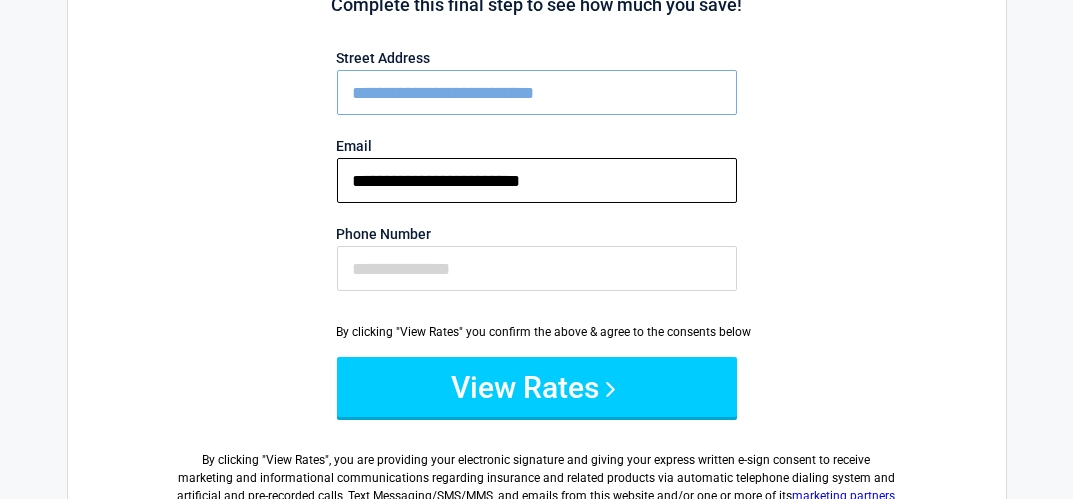 type on "**********" 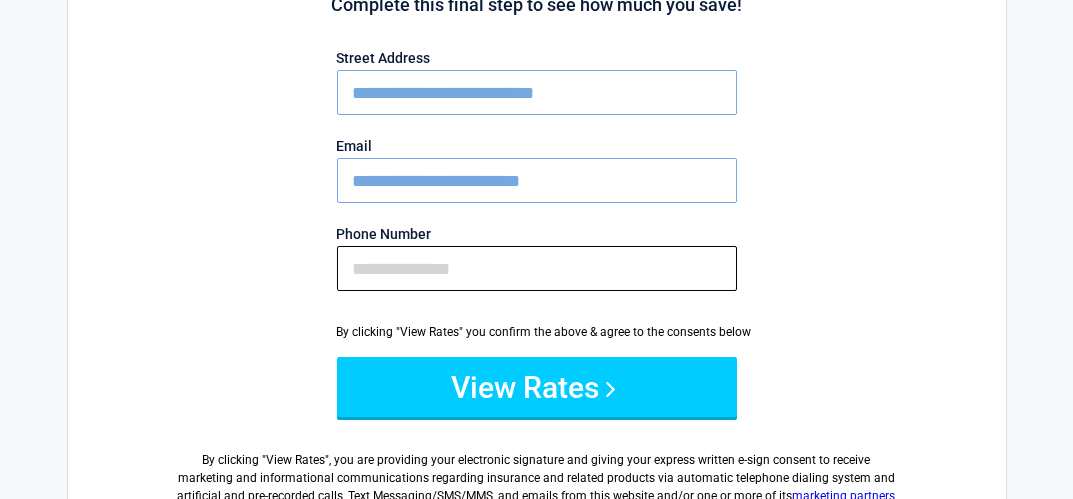 click on "Phone Number" at bounding box center (537, 268) 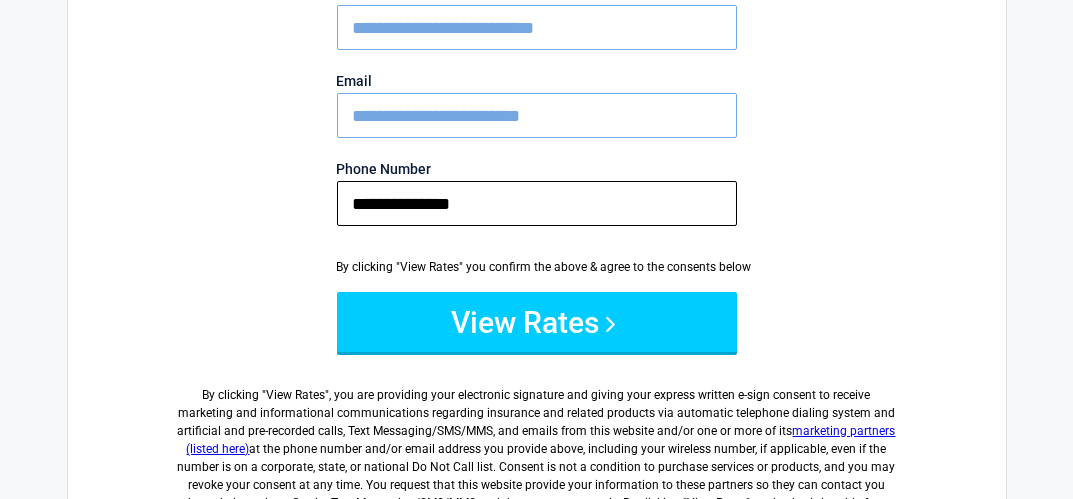 scroll, scrollTop: 400, scrollLeft: 0, axis: vertical 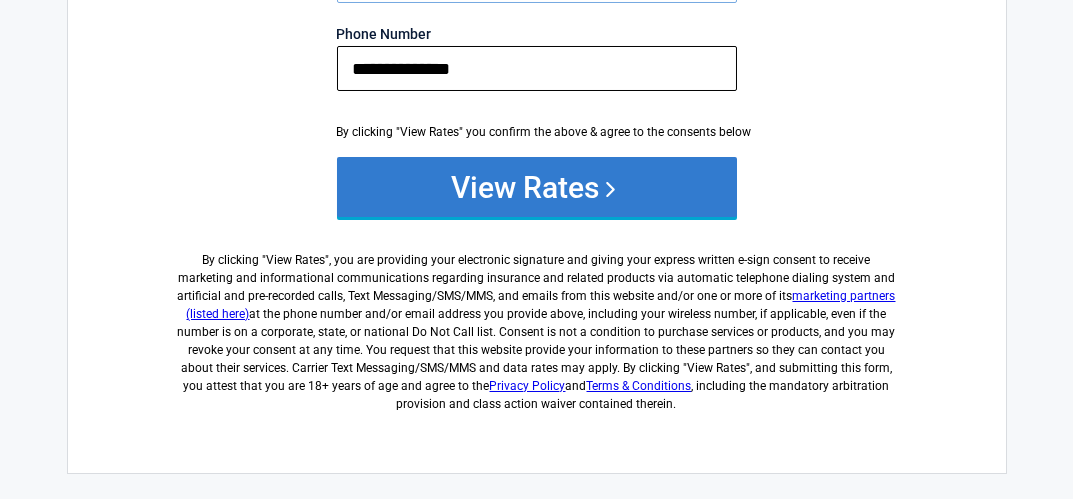 type on "**********" 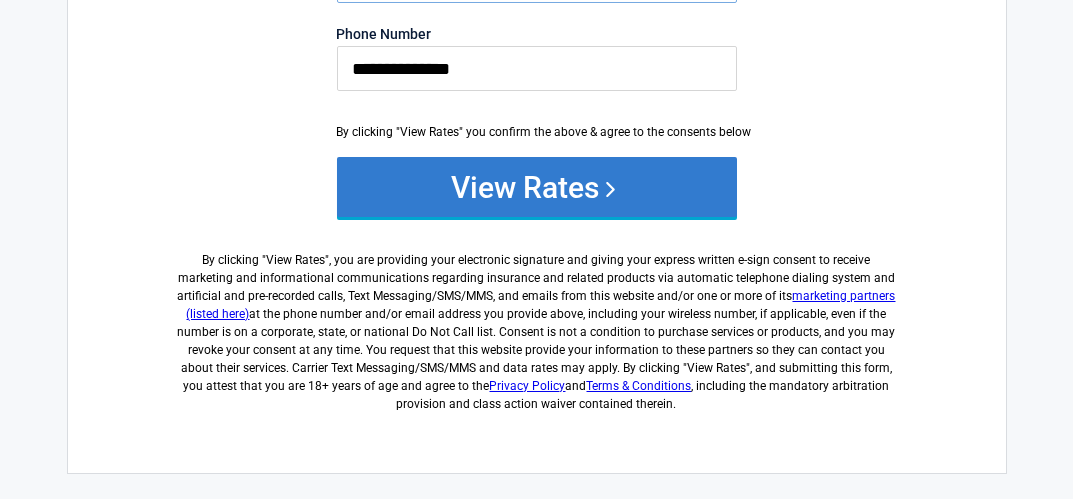 click on "View Rates" at bounding box center (537, 187) 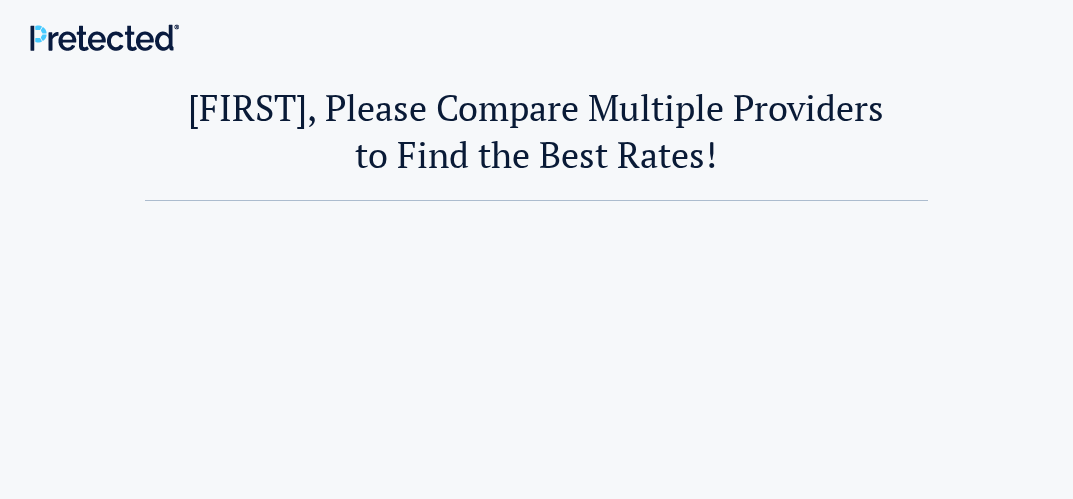 scroll, scrollTop: 0, scrollLeft: 0, axis: both 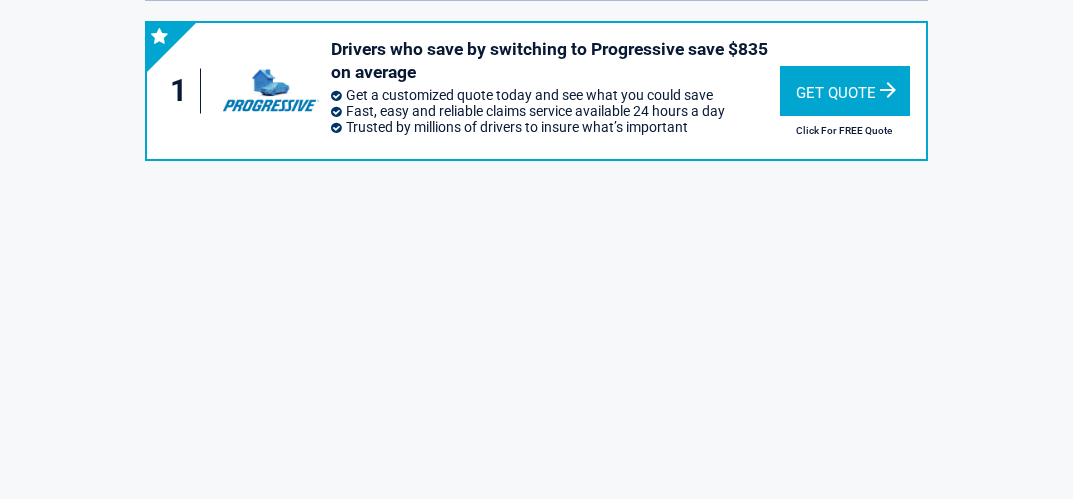 click on "Get Quote" at bounding box center [845, 91] 